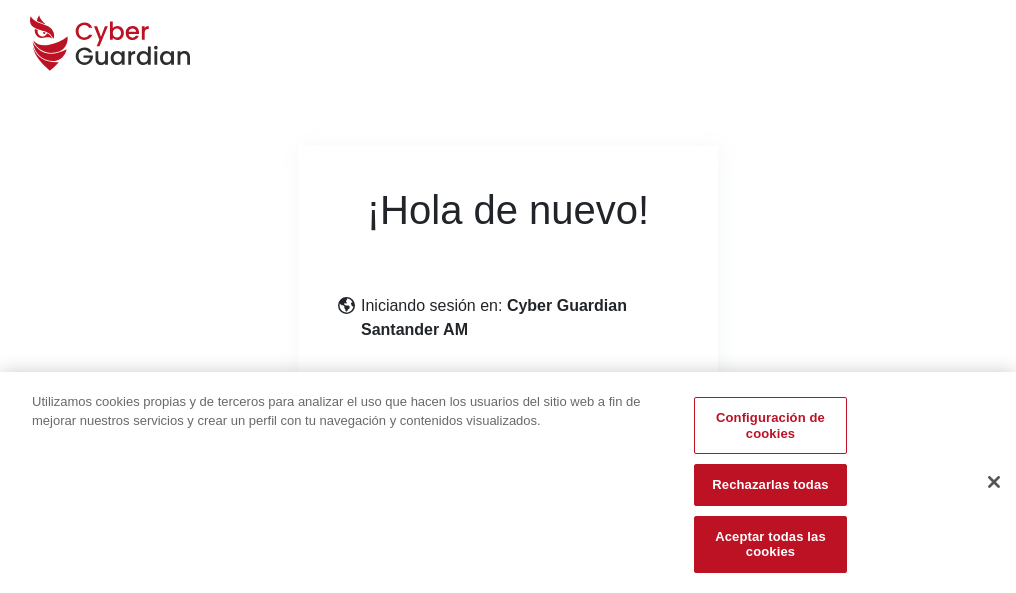 scroll, scrollTop: 245, scrollLeft: 0, axis: vertical 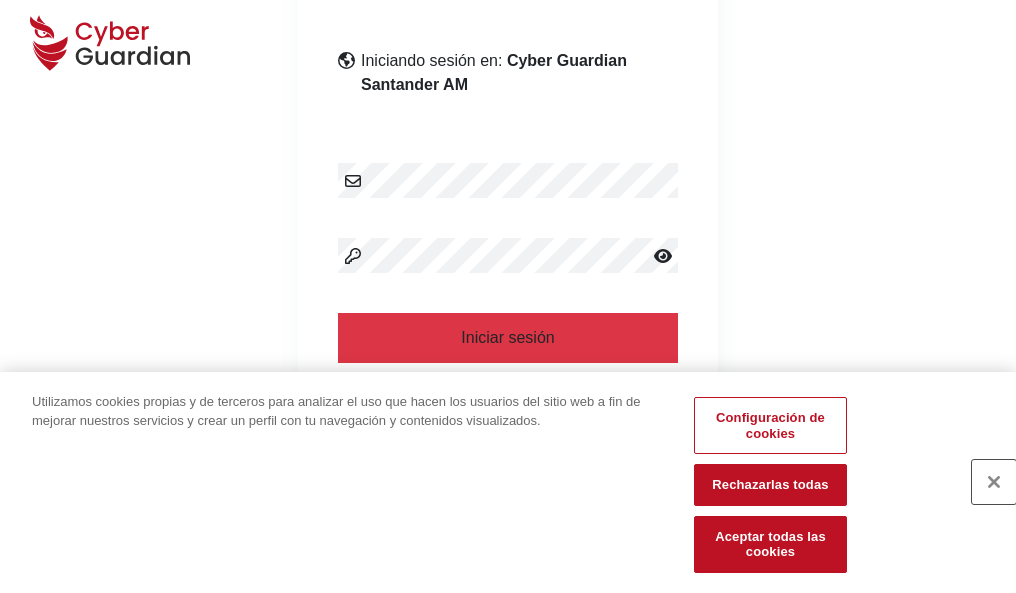 click at bounding box center [994, 482] 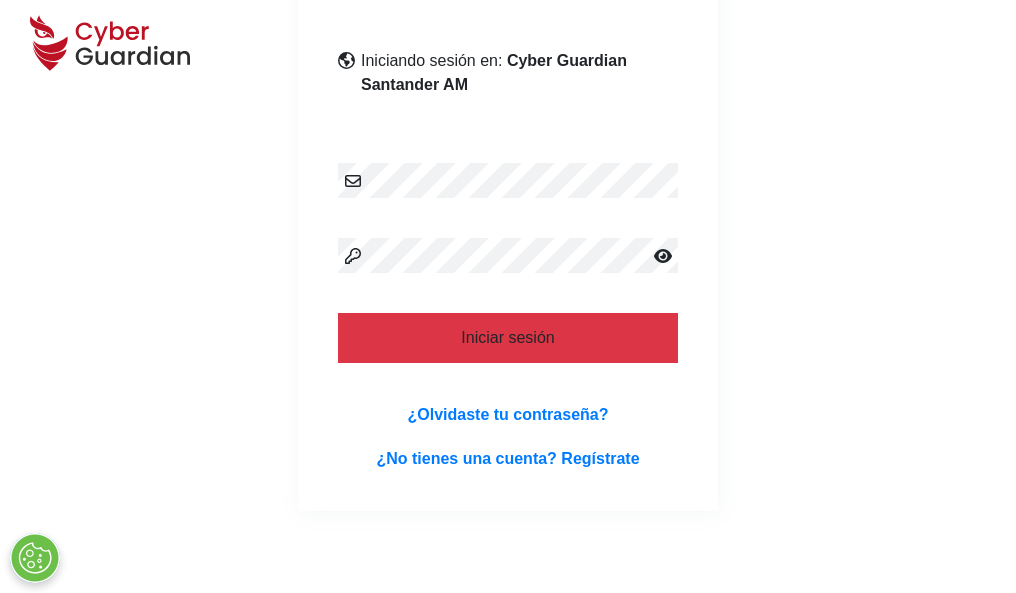 type 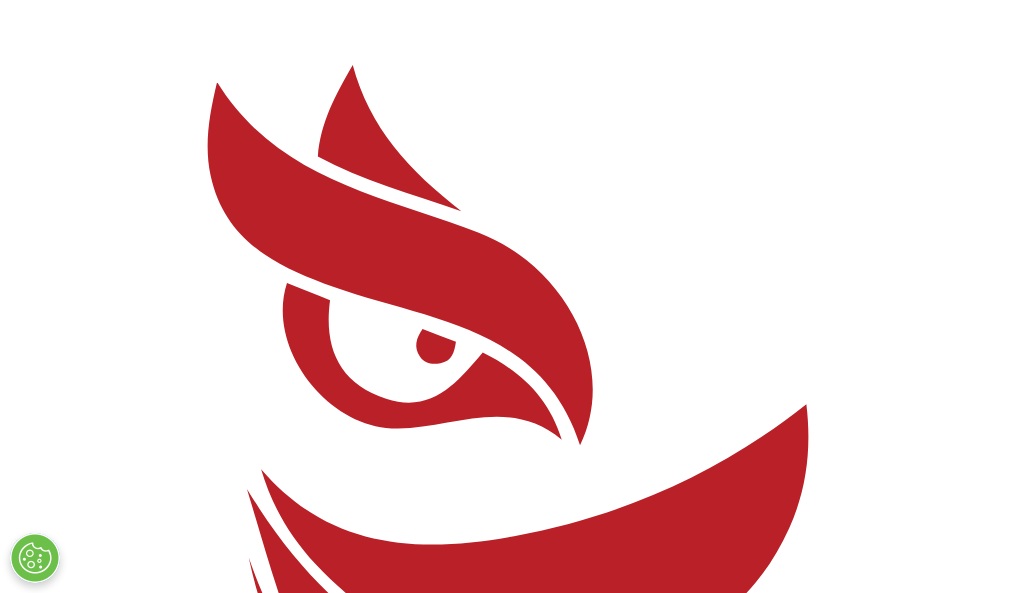 scroll, scrollTop: 0, scrollLeft: 0, axis: both 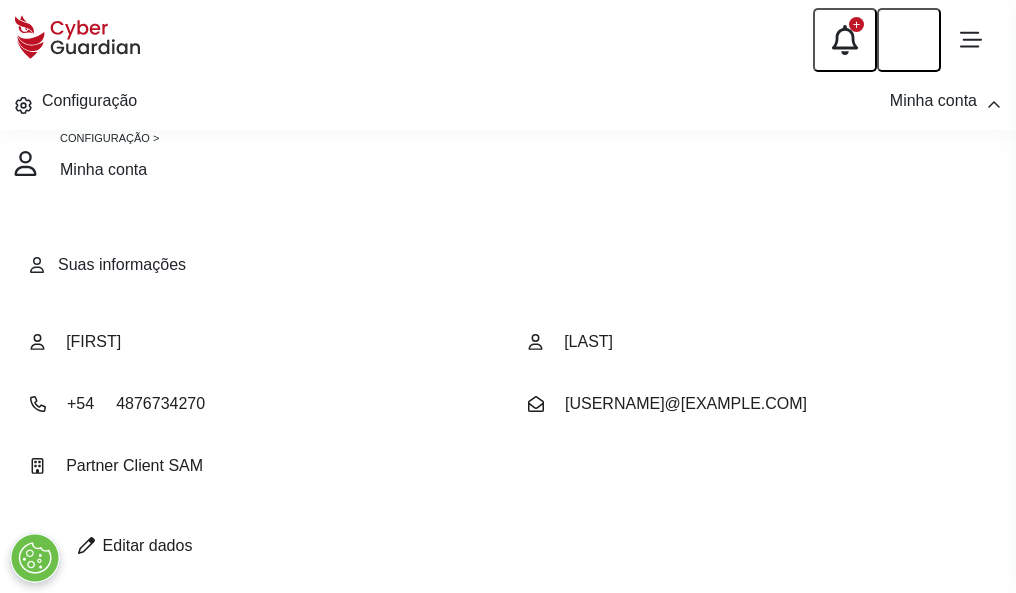 click at bounding box center (86, 545) 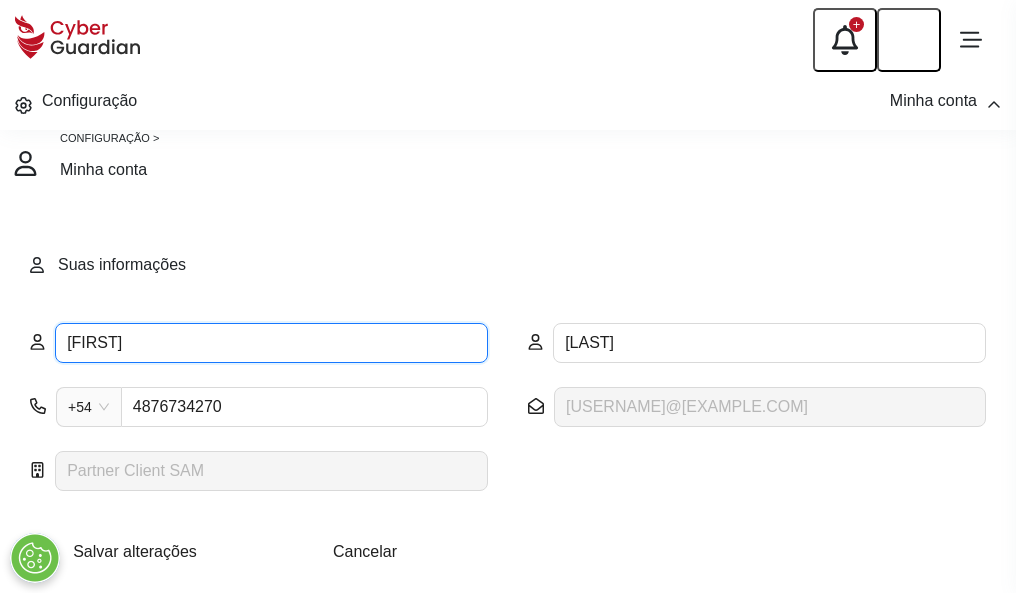click on "[FIRST]" at bounding box center (271, 343) 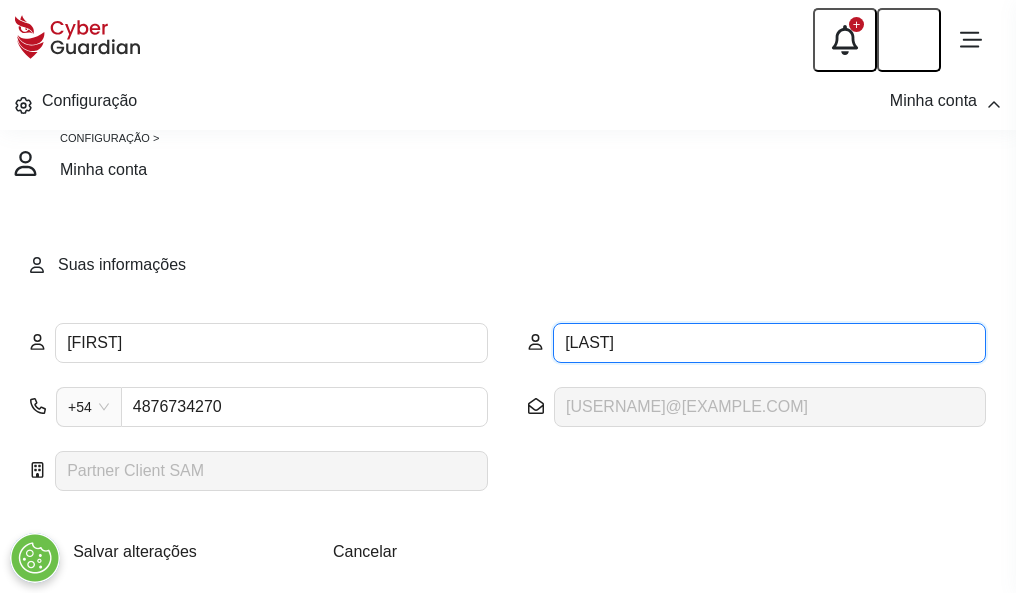 click on "RIBERA" at bounding box center (769, 343) 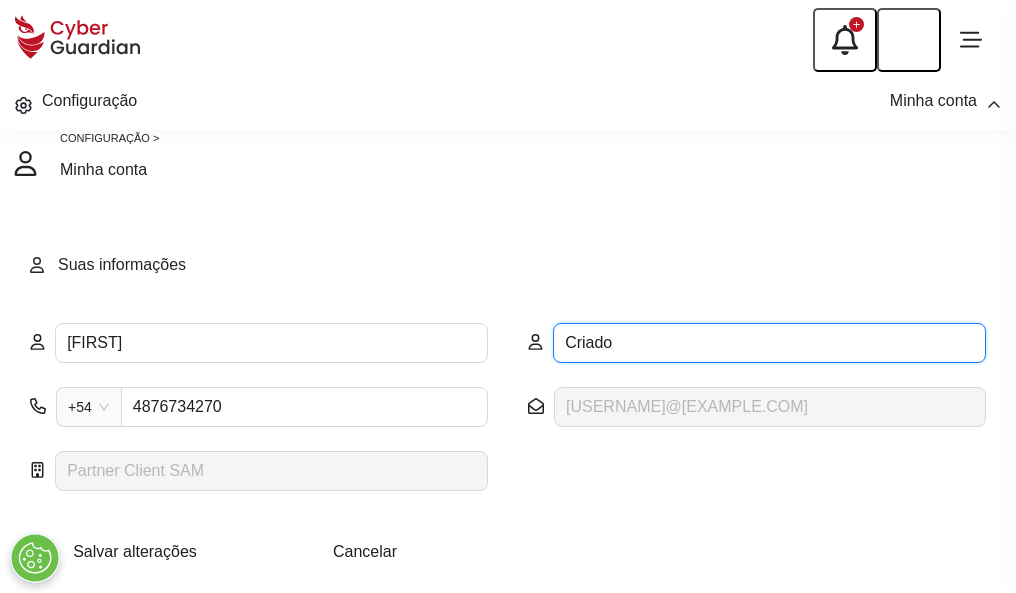 type on "Criado" 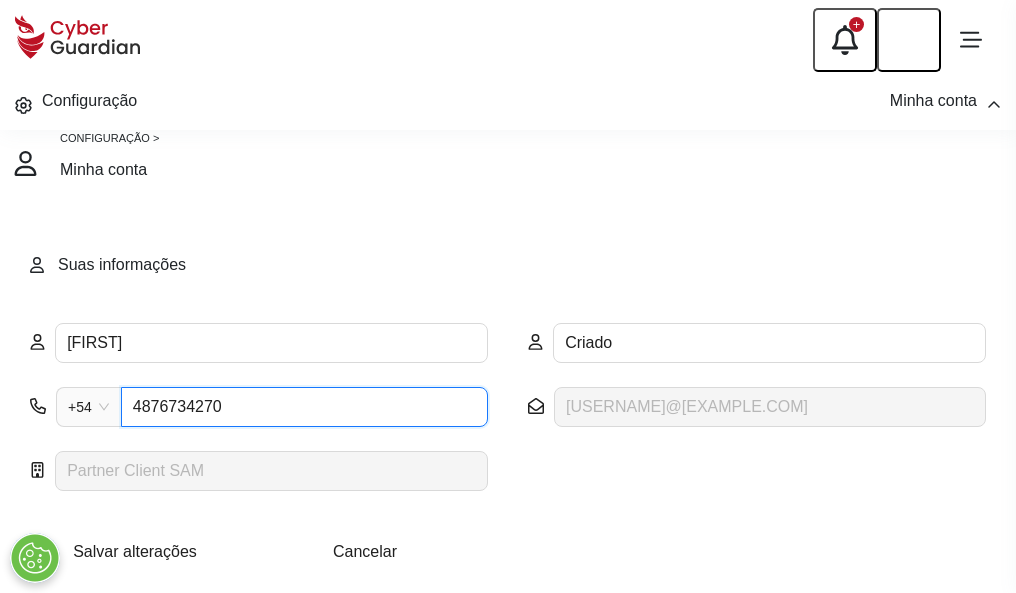 click on "4876734270" at bounding box center [304, 407] 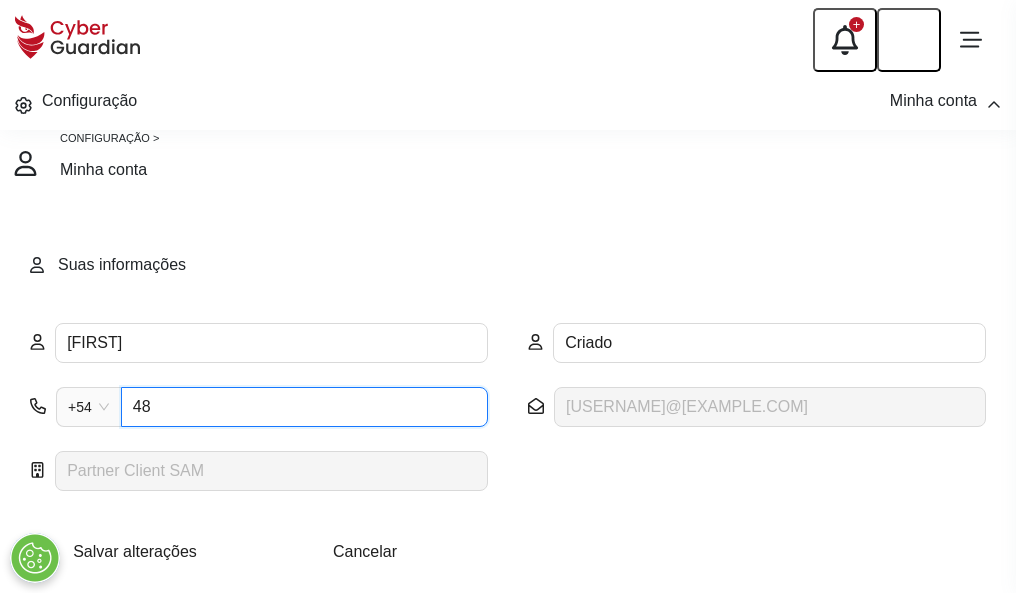 type on "4" 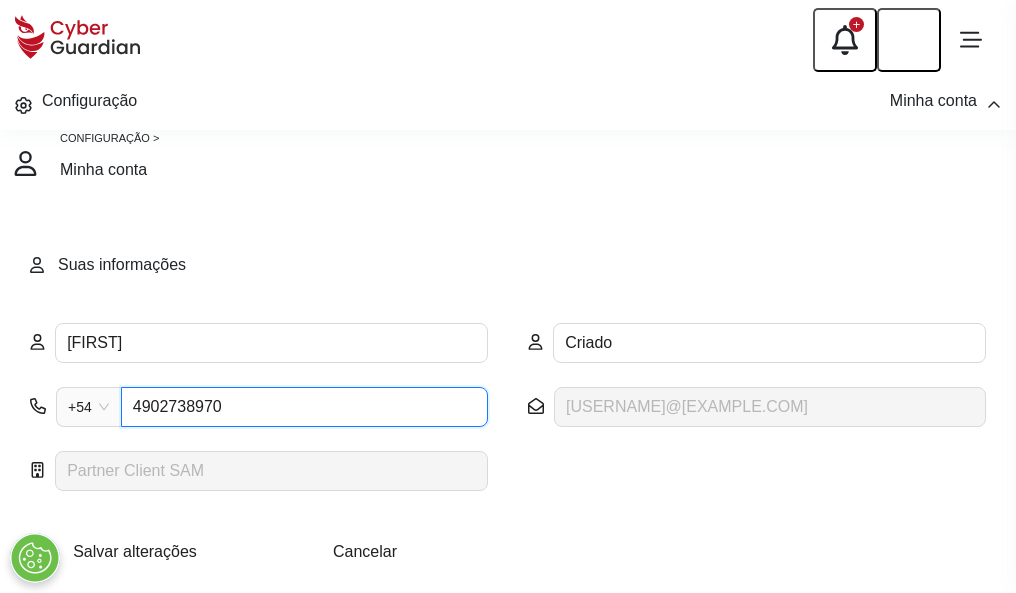 type on "4902738970" 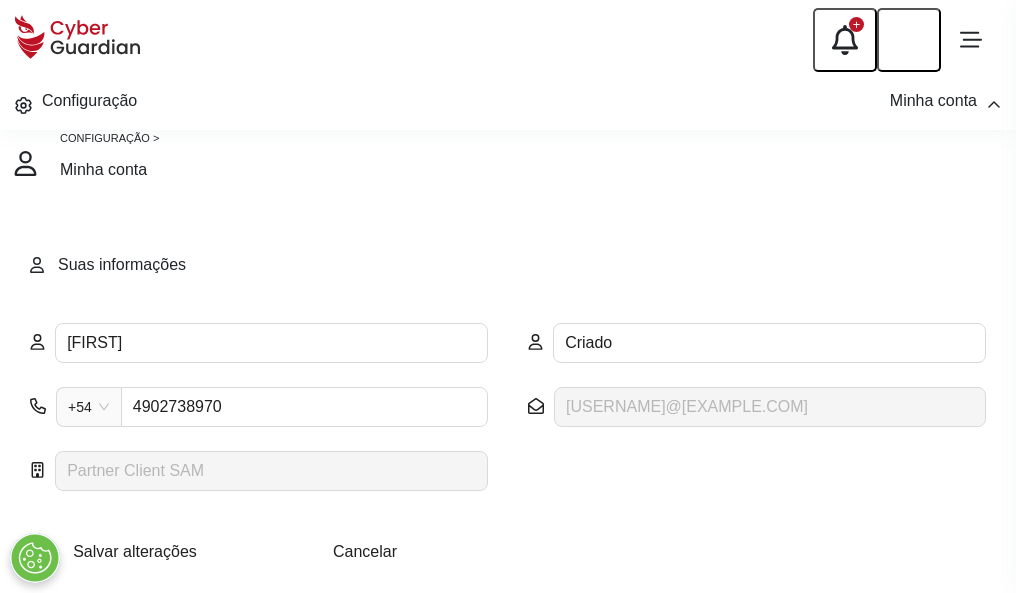 click on "Salvar alterações" at bounding box center [135, 551] 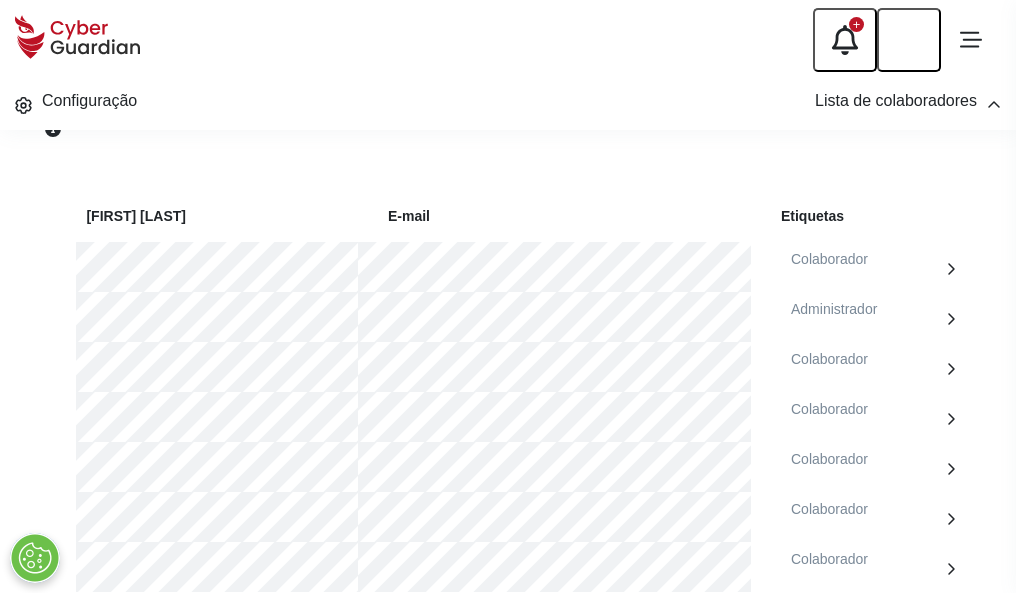 scroll, scrollTop: 856, scrollLeft: 0, axis: vertical 